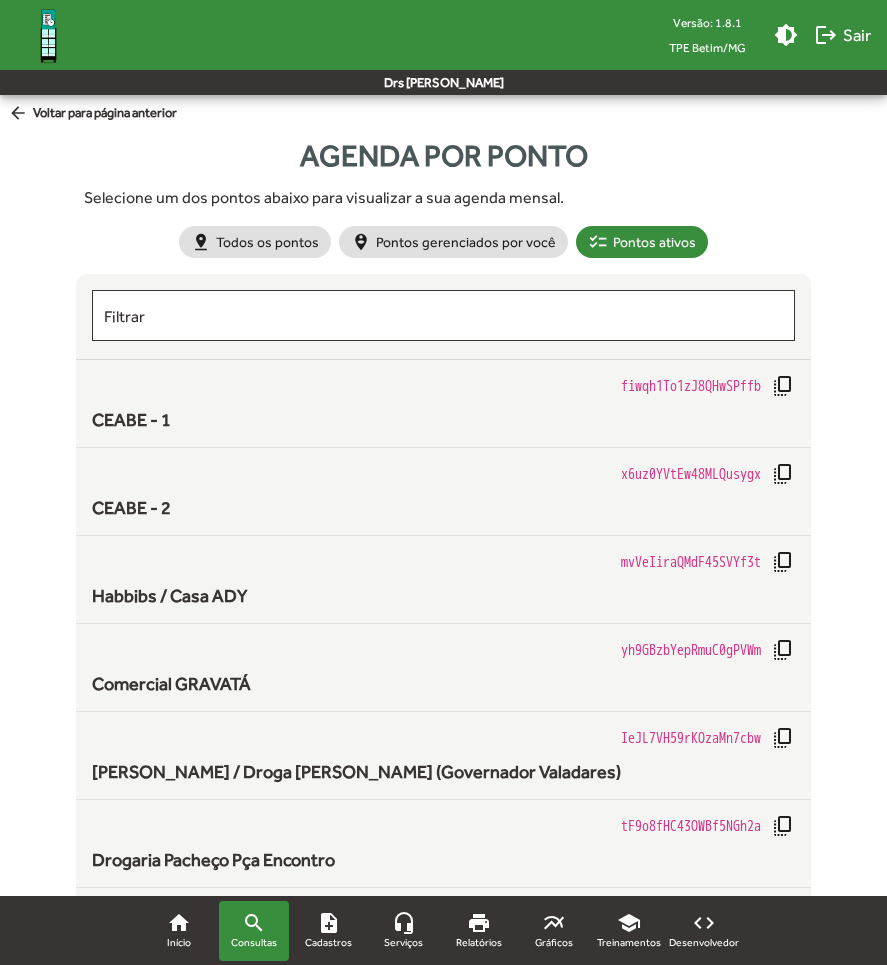 scroll, scrollTop: 1180, scrollLeft: 0, axis: vertical 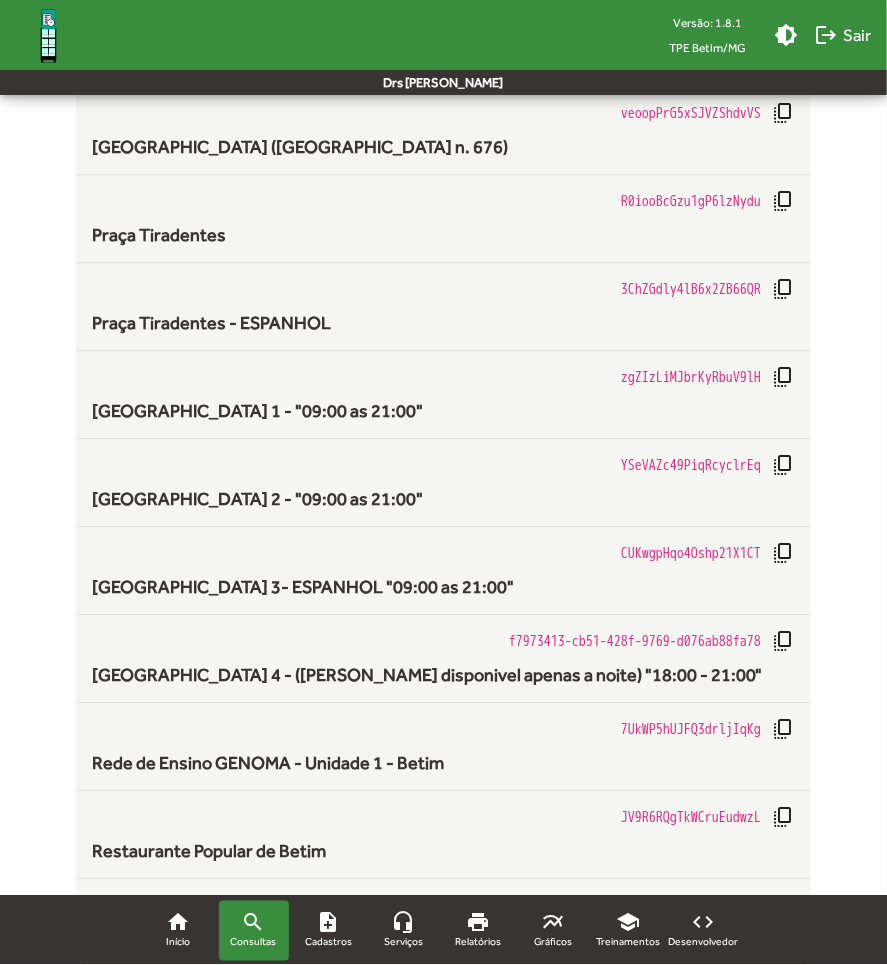 click on "Agenda por ponto   Selecione um dos pontos abaixo para visualizar a sua agenda mensal.  pin_drop  Todos os pontos  person_pin_circle  Pontos gerenciados por você  checklist  Pontos ativos  Filtrar  fiwqh1To1zJ8QHwSPffb   copy_all  CEABE - 1  x6uz0YVtEw48MLQusygx   copy_all  CEABE - 2  mvVeIiraQMdF45SVYf3t   copy_all  Habbibs / Casa ADY  yh9GBzbYepRmuC0gPVWm   copy_all Comercial GRAVATÁ  IeJL7VH59rKOzaMn7cbw   copy_all Drogaria Araujo / Droga Raia (Governador Valadares)  tF9o8fHC43OWBf5NGh2a   copy_all Drogaria Pacheço Pça Encontro  fHvVCqx1hOuPBkLluQSj   copy_all Hospital Regional de Betim  5eWx4nZHOfnosLwFbZpJ   copy_all PUC BETIM ([STREET_ADDRESS]) [STREET_ADDRESS]   copy_all Ponto Ônibus Shopping Betim  GoQvABW1C4Ytf2jyUHDT   copy_all [GEOGRAPHIC_DATA][PERSON_NAME] (Brasiléia)  veoopPrG5xSJVZShdvVS   copy_all [GEOGRAPHIC_DATA] ([GEOGRAPHIC_DATA] n. 676)  R0iooBcGzu1gP6lzNydu   copy_all Praça Tiradentes  3ChZGdly4lB6x2ZB66QR   copy_all" 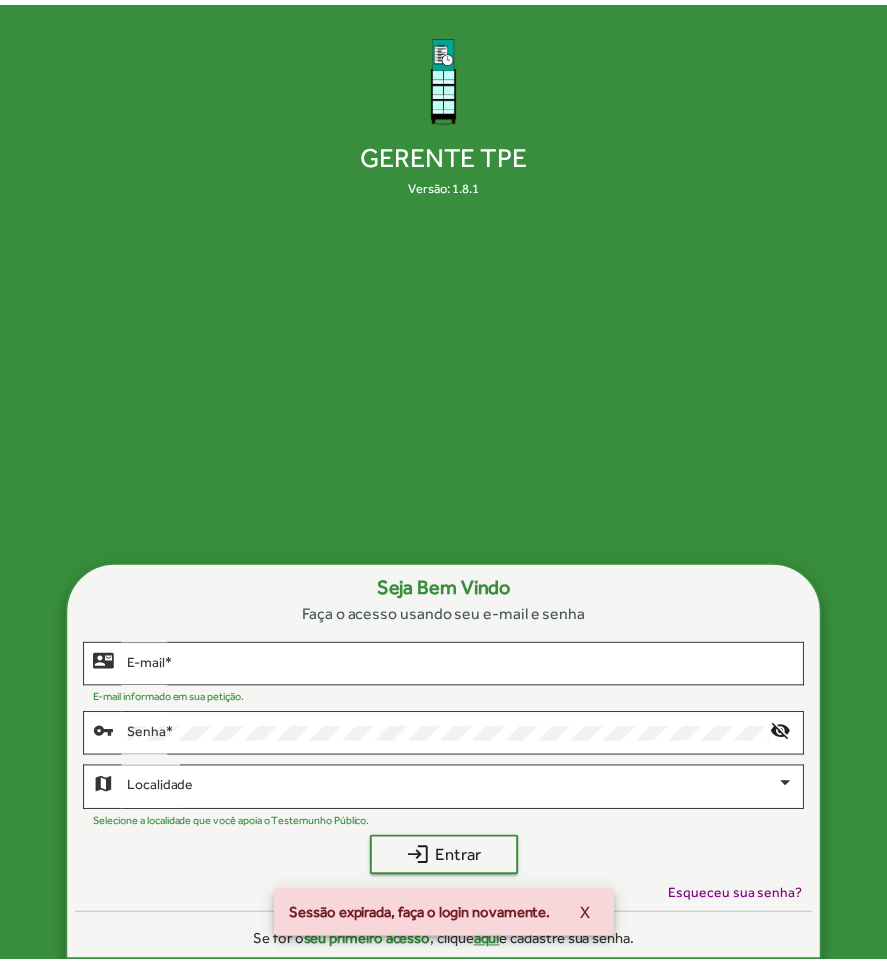 scroll, scrollTop: 0, scrollLeft: 0, axis: both 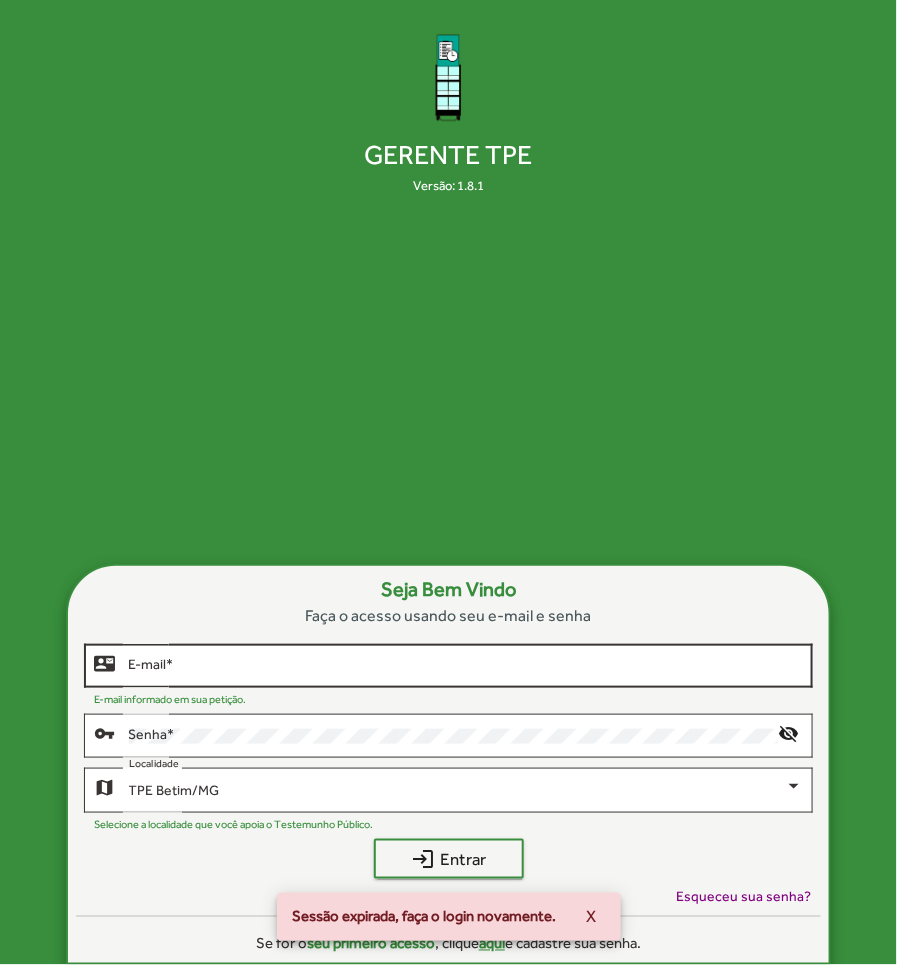 click on "E-mail   *" 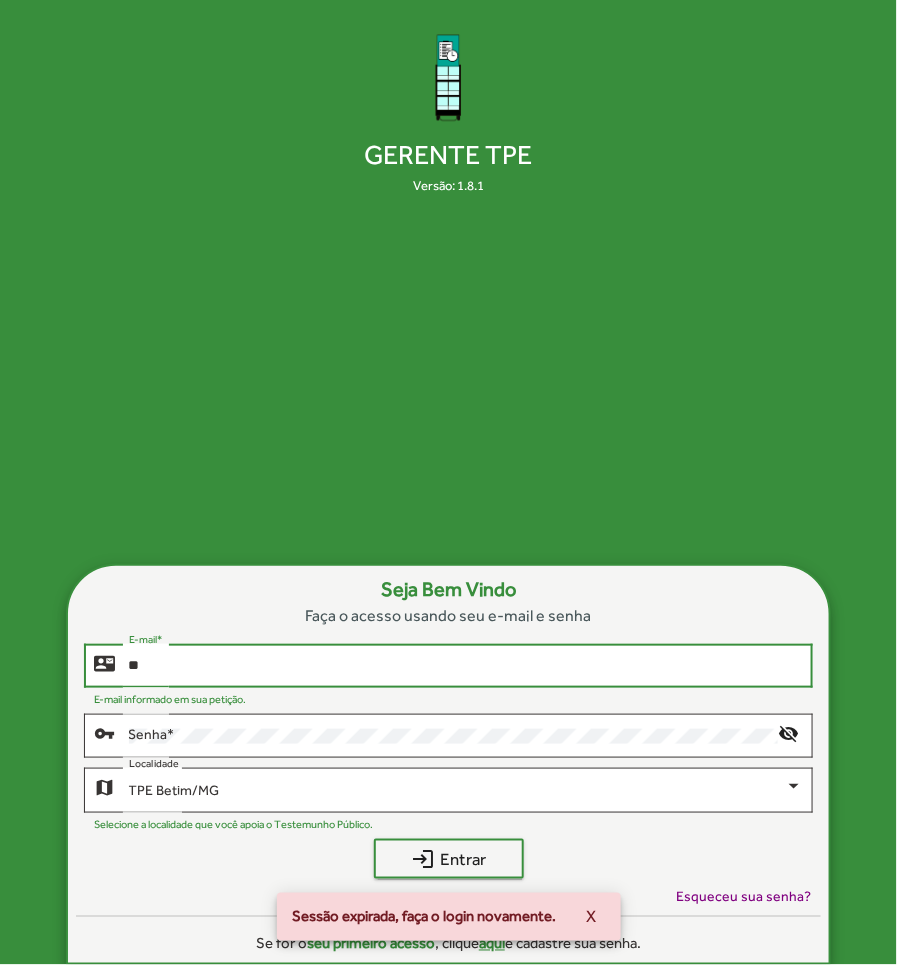type on "*" 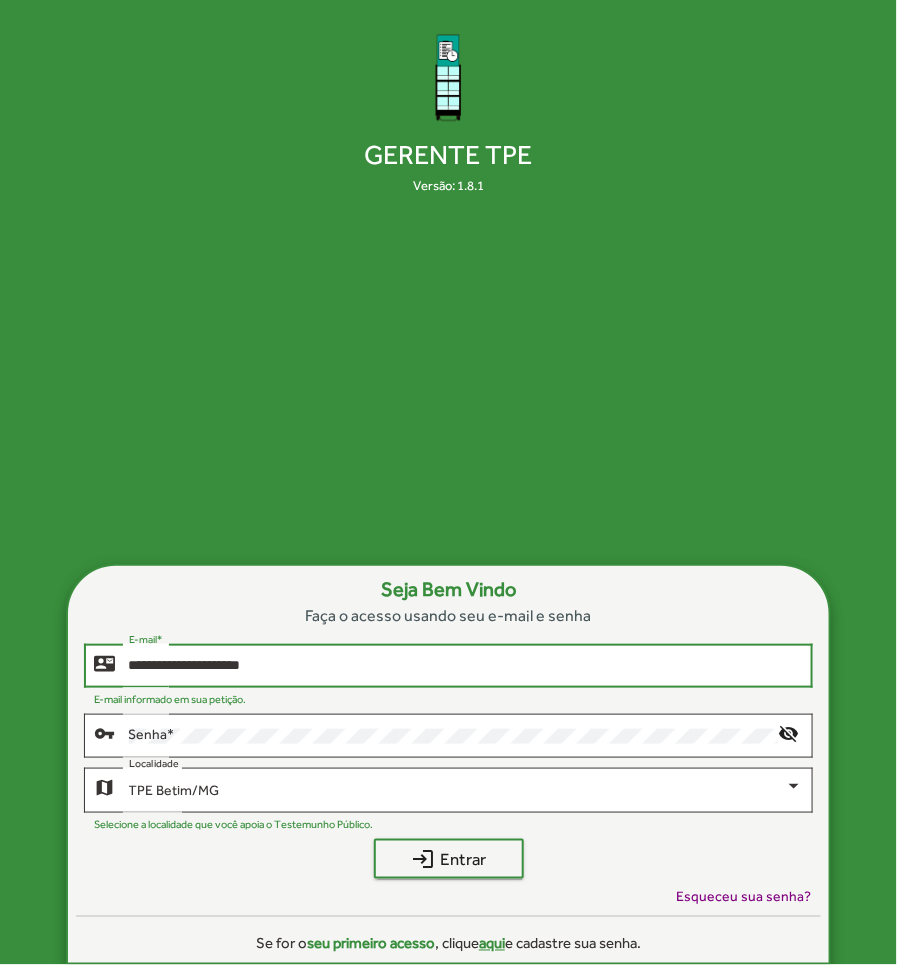 type on "**********" 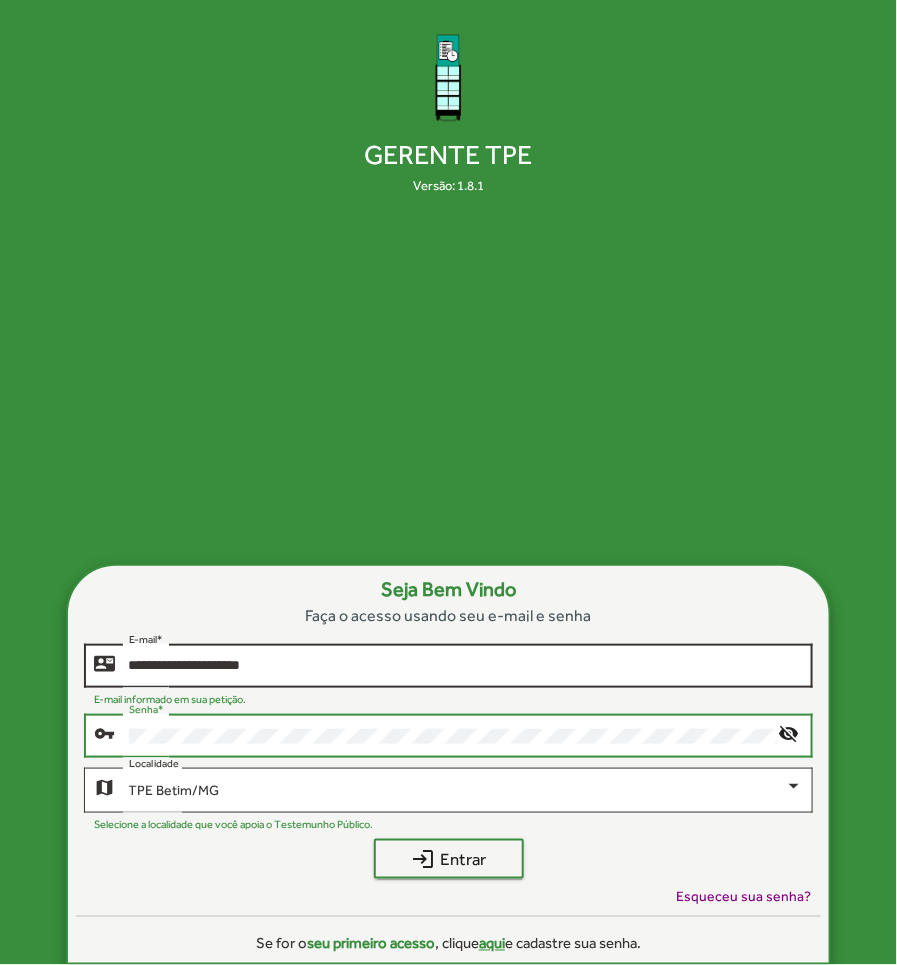 click on "login  Entrar" 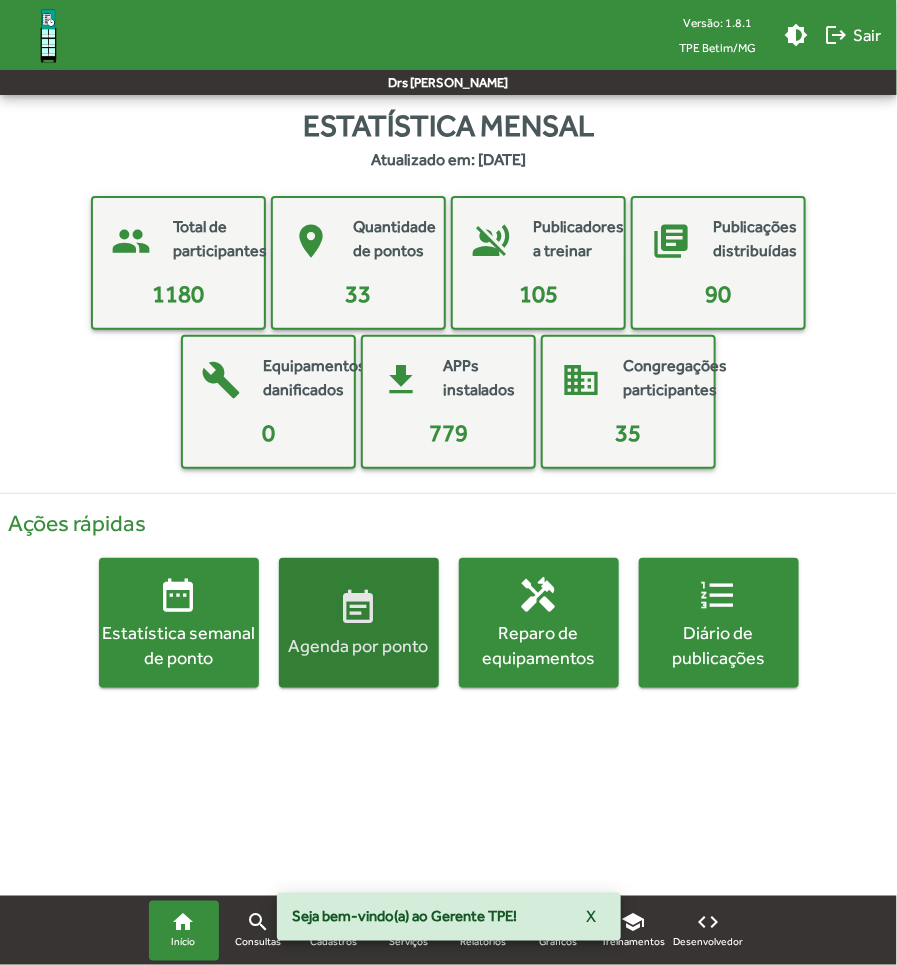 click on "event_note  Agenda por ponto" 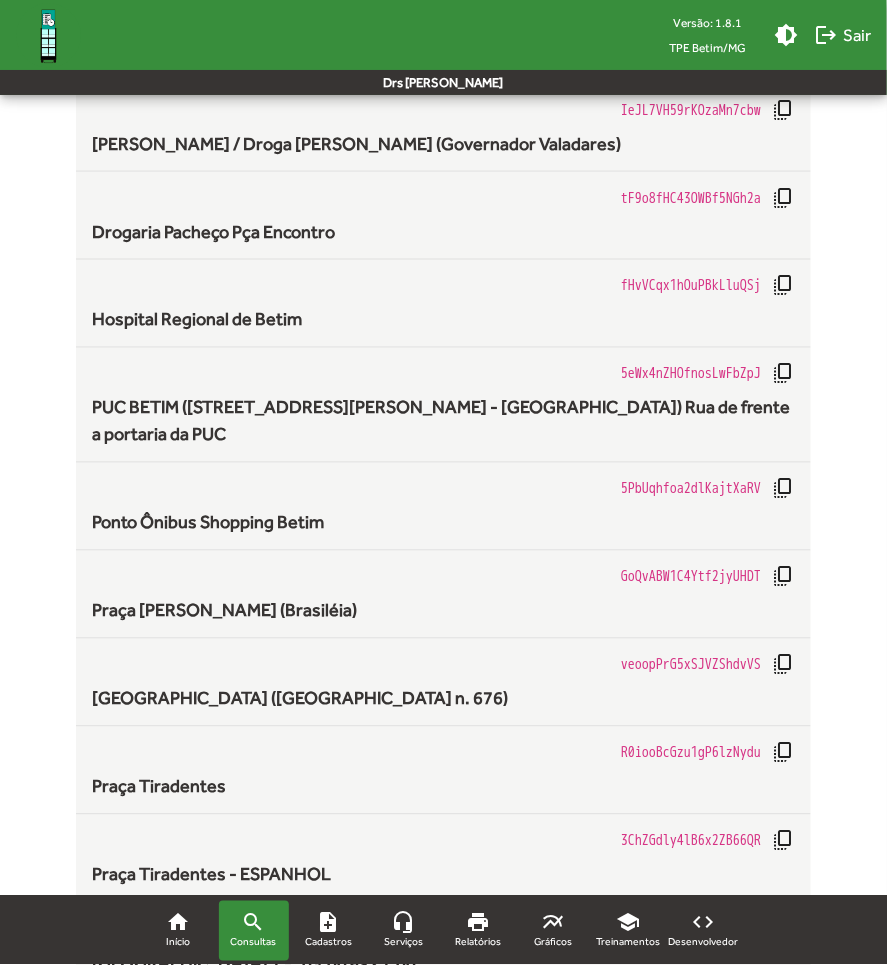 scroll, scrollTop: 750, scrollLeft: 0, axis: vertical 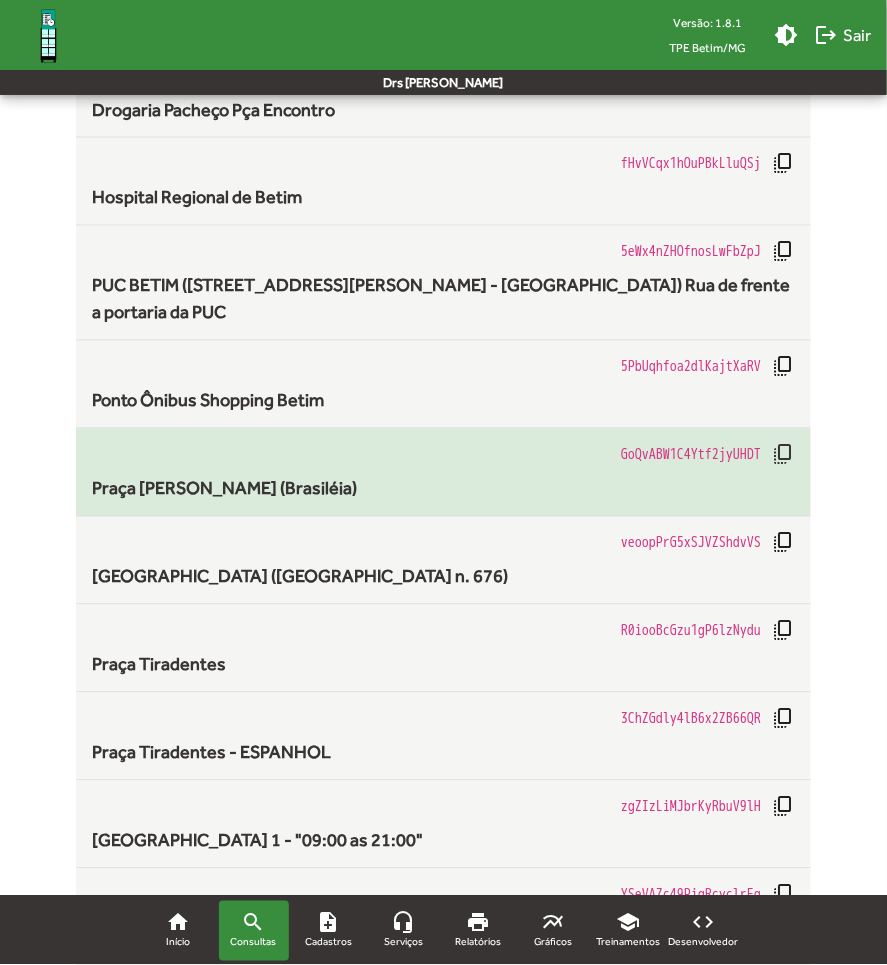 click on "Praça [PERSON_NAME] (Brasiléia)" 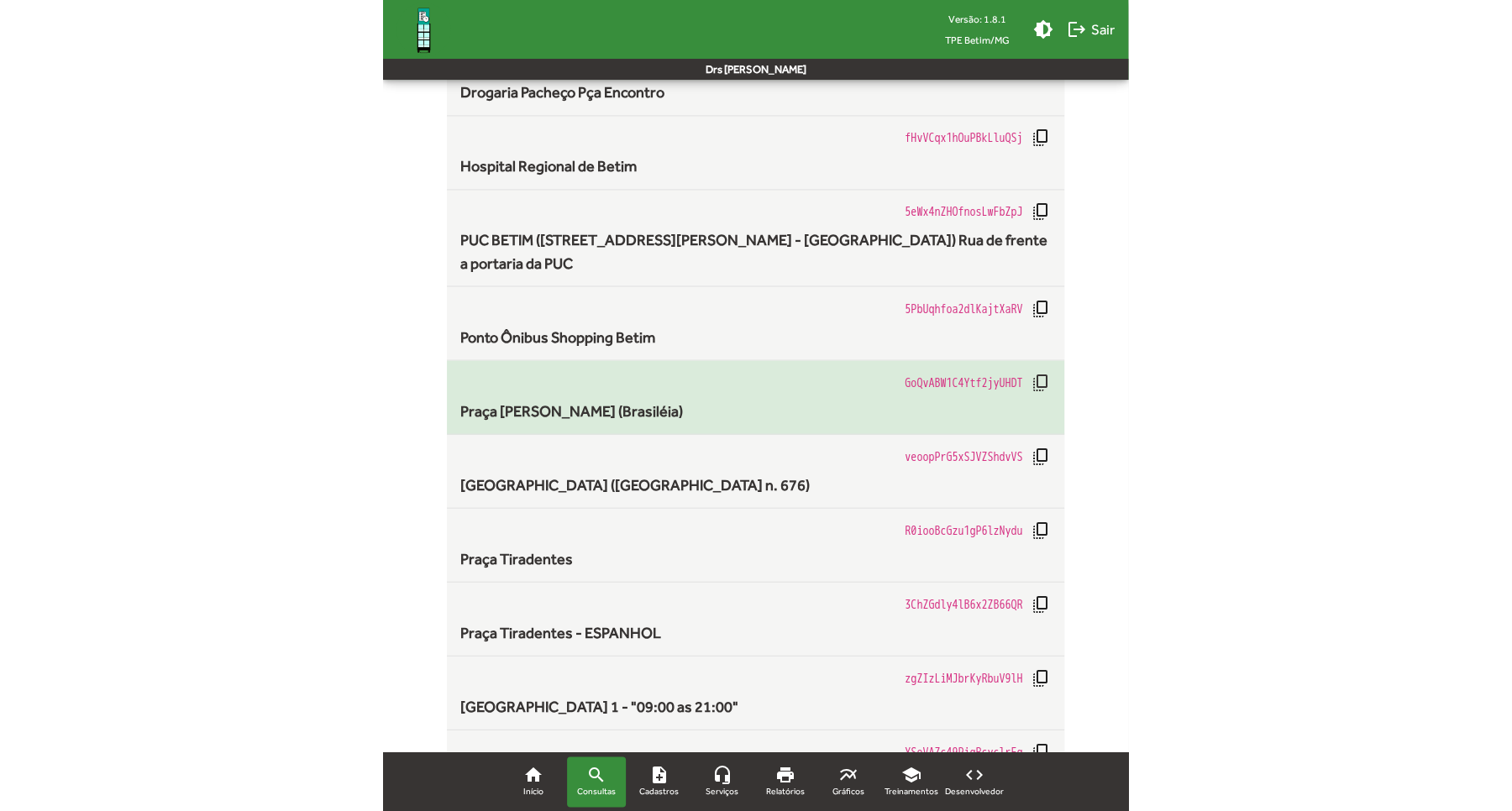scroll, scrollTop: 0, scrollLeft: 0, axis: both 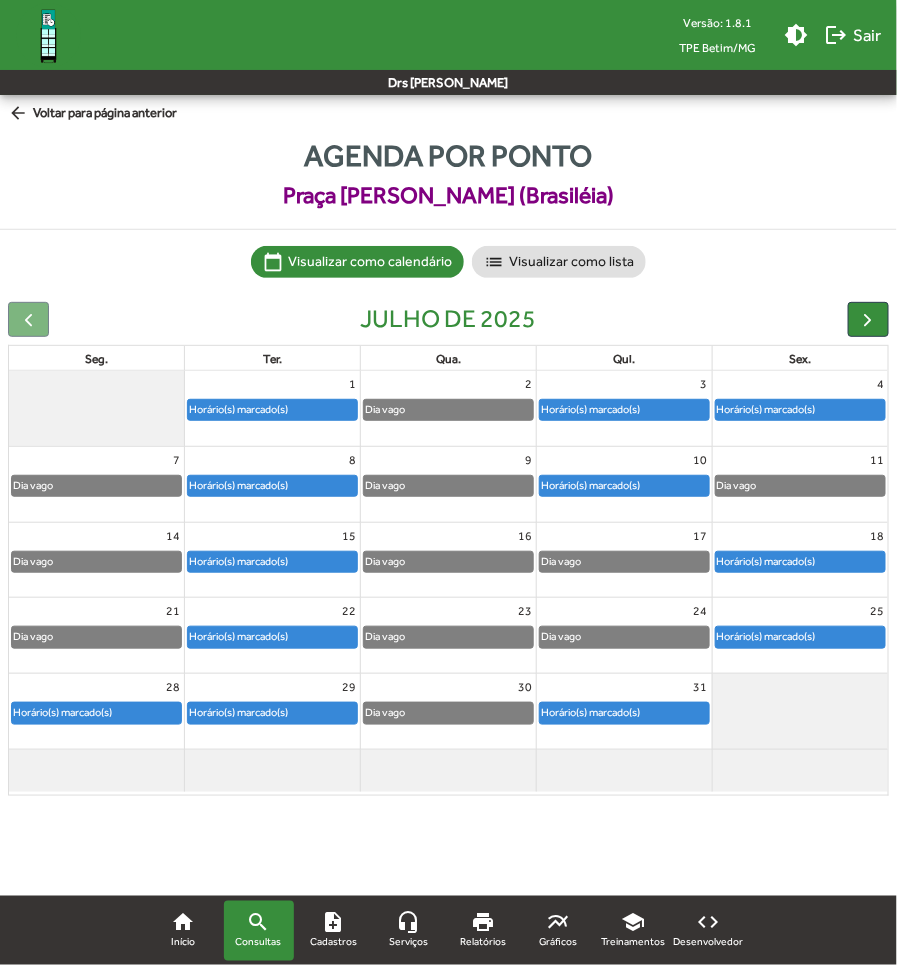 click on "Dia vago" 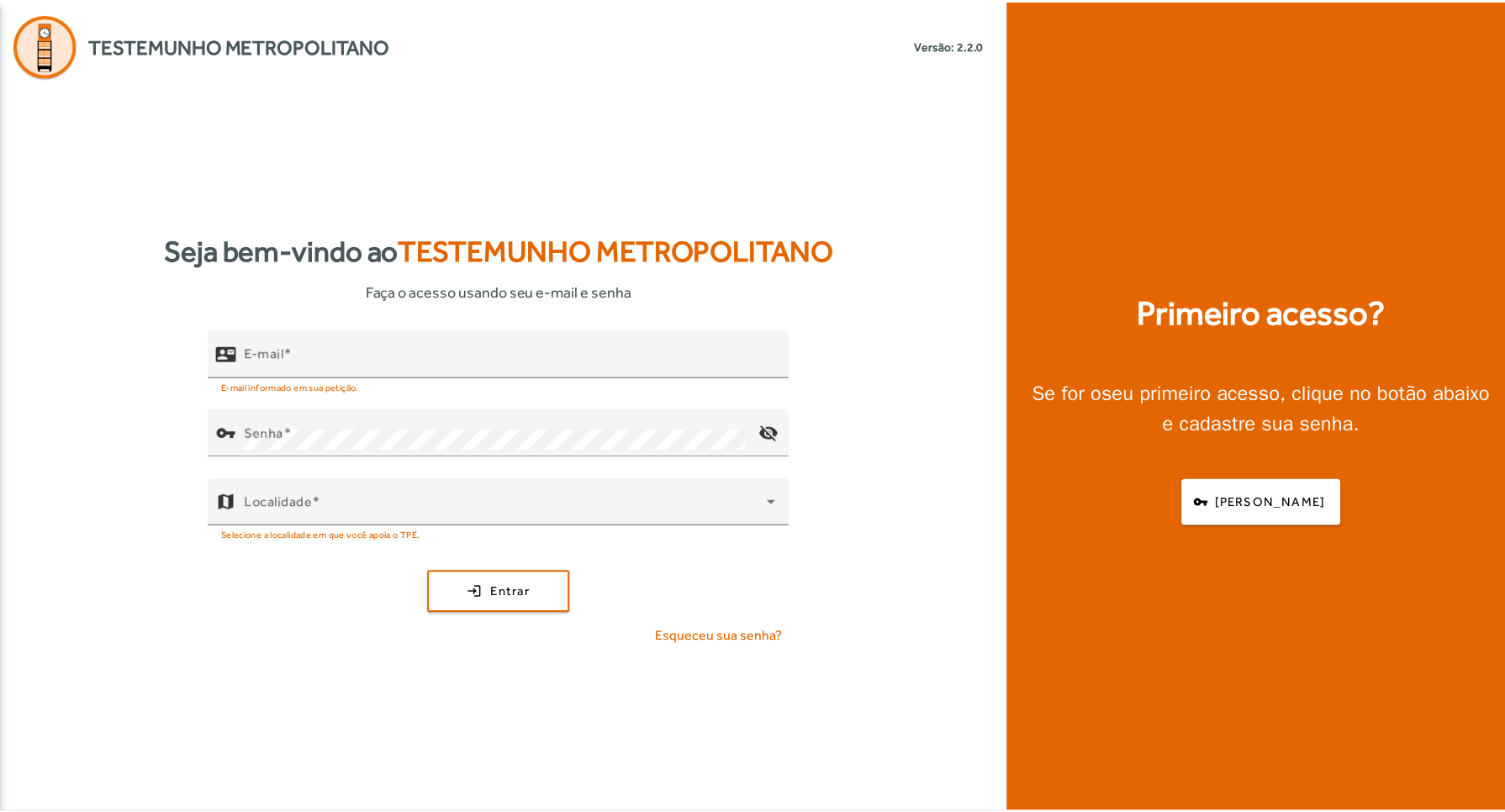 scroll, scrollTop: 0, scrollLeft: 0, axis: both 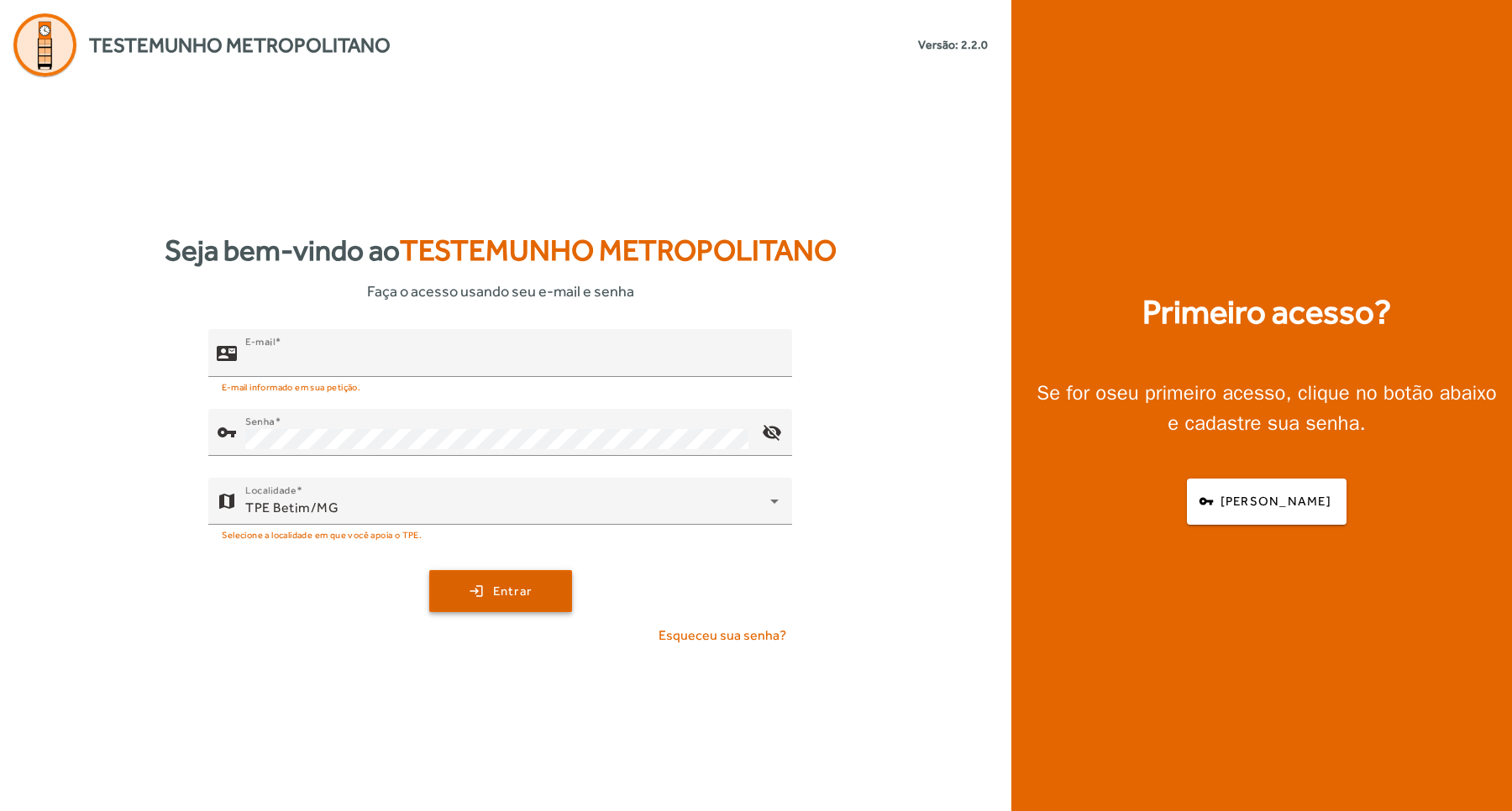 type on "**********" 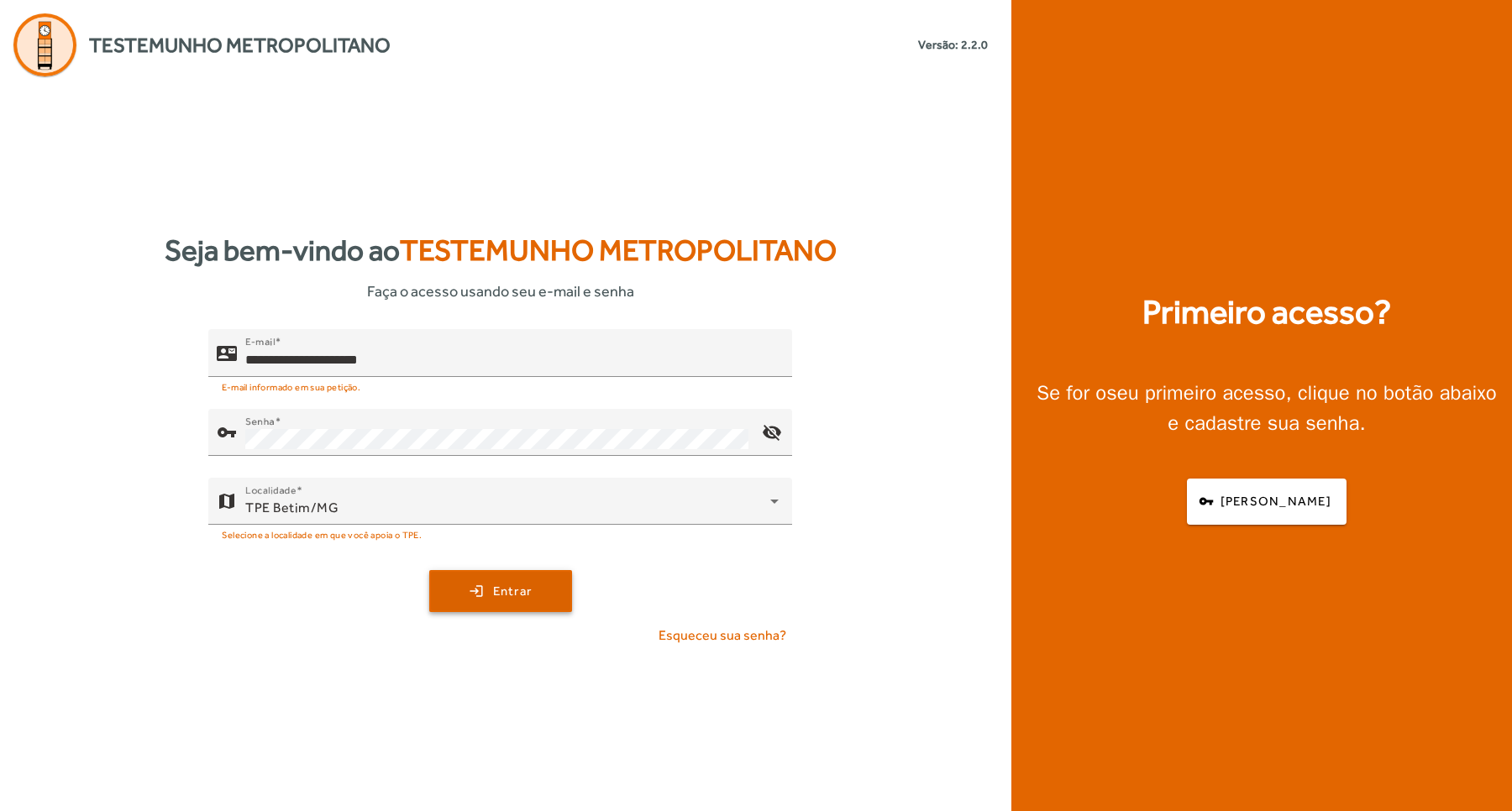 click on "Entrar" 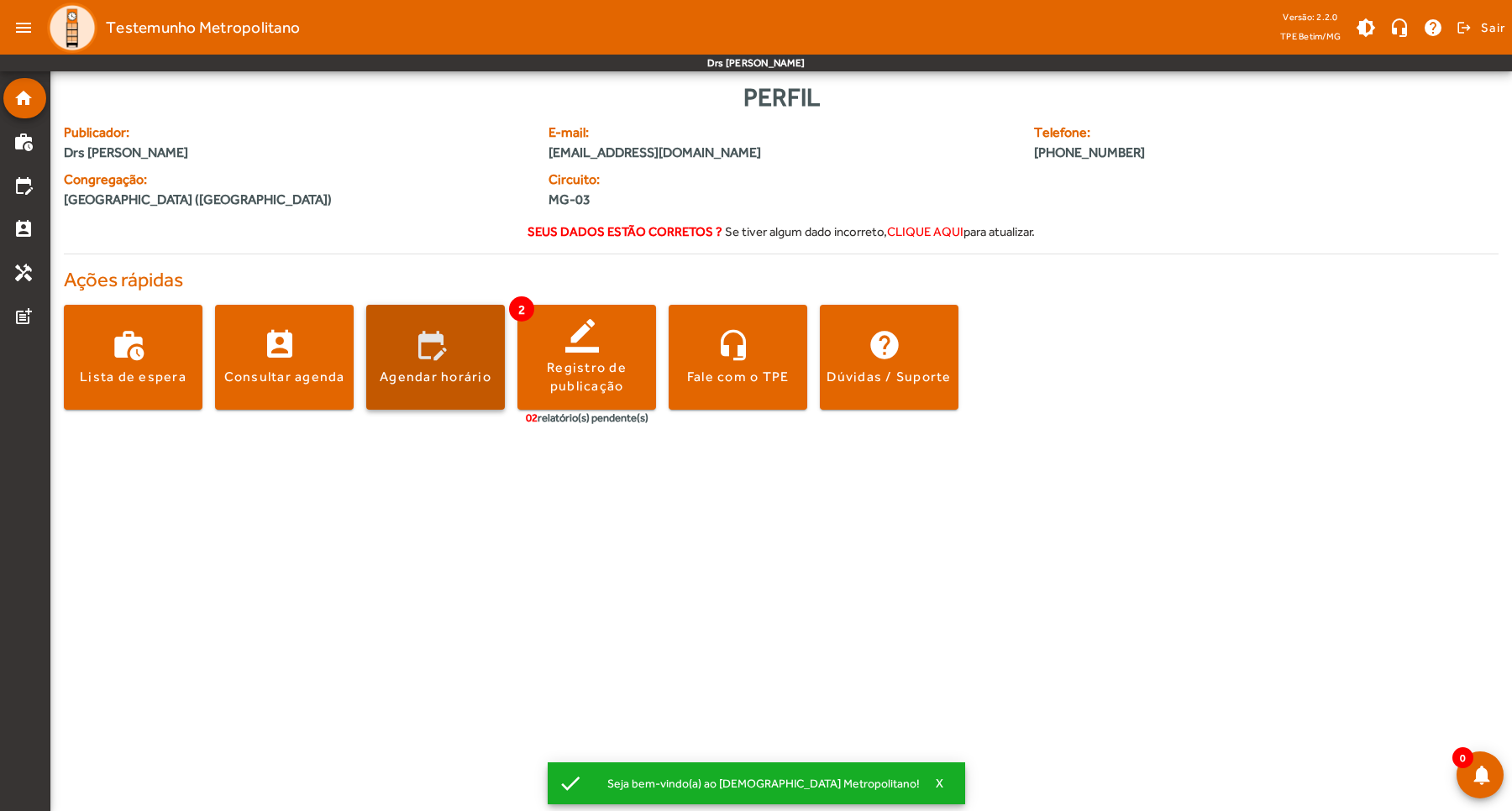 click 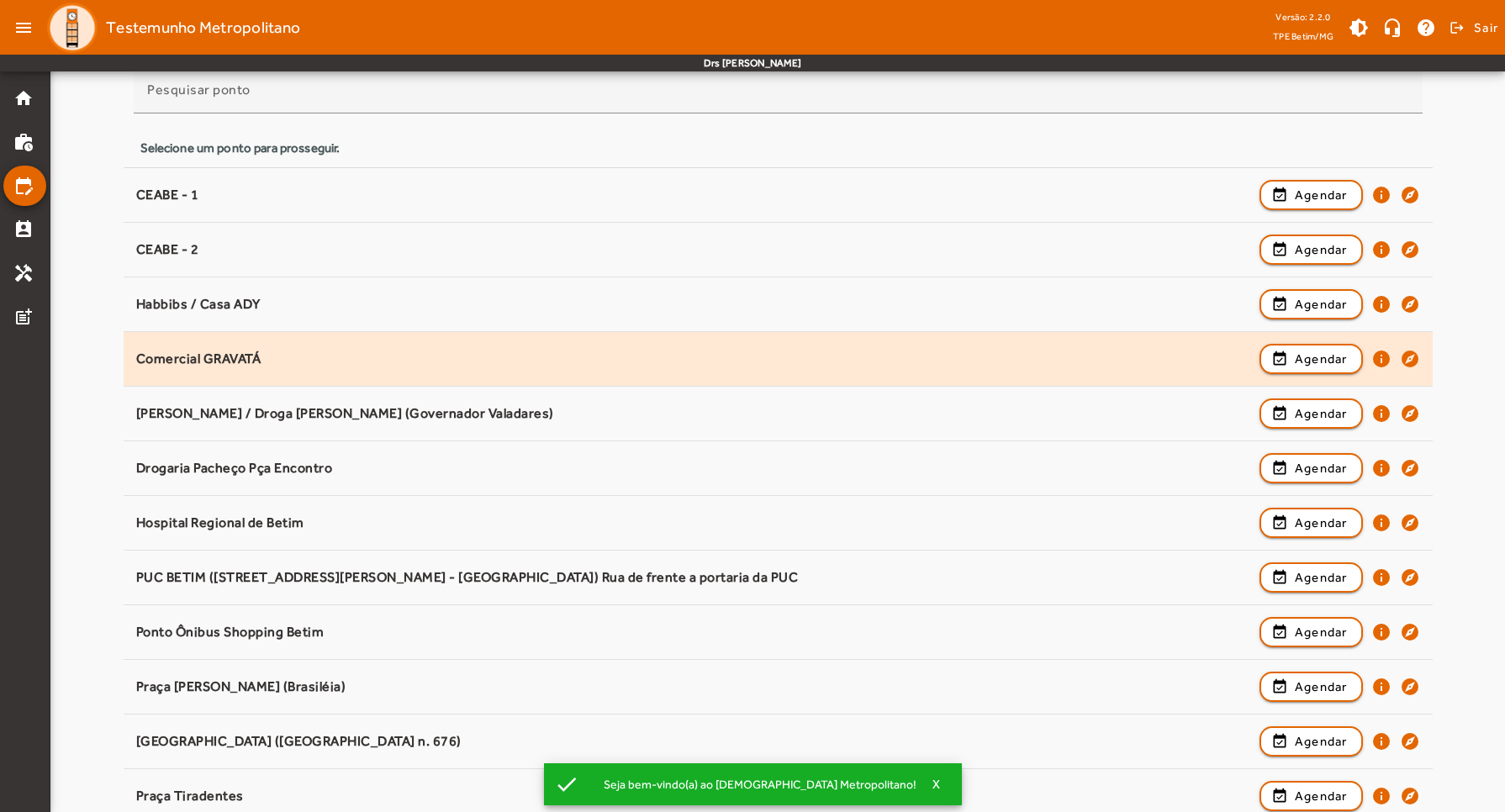 scroll, scrollTop: 420, scrollLeft: 0, axis: vertical 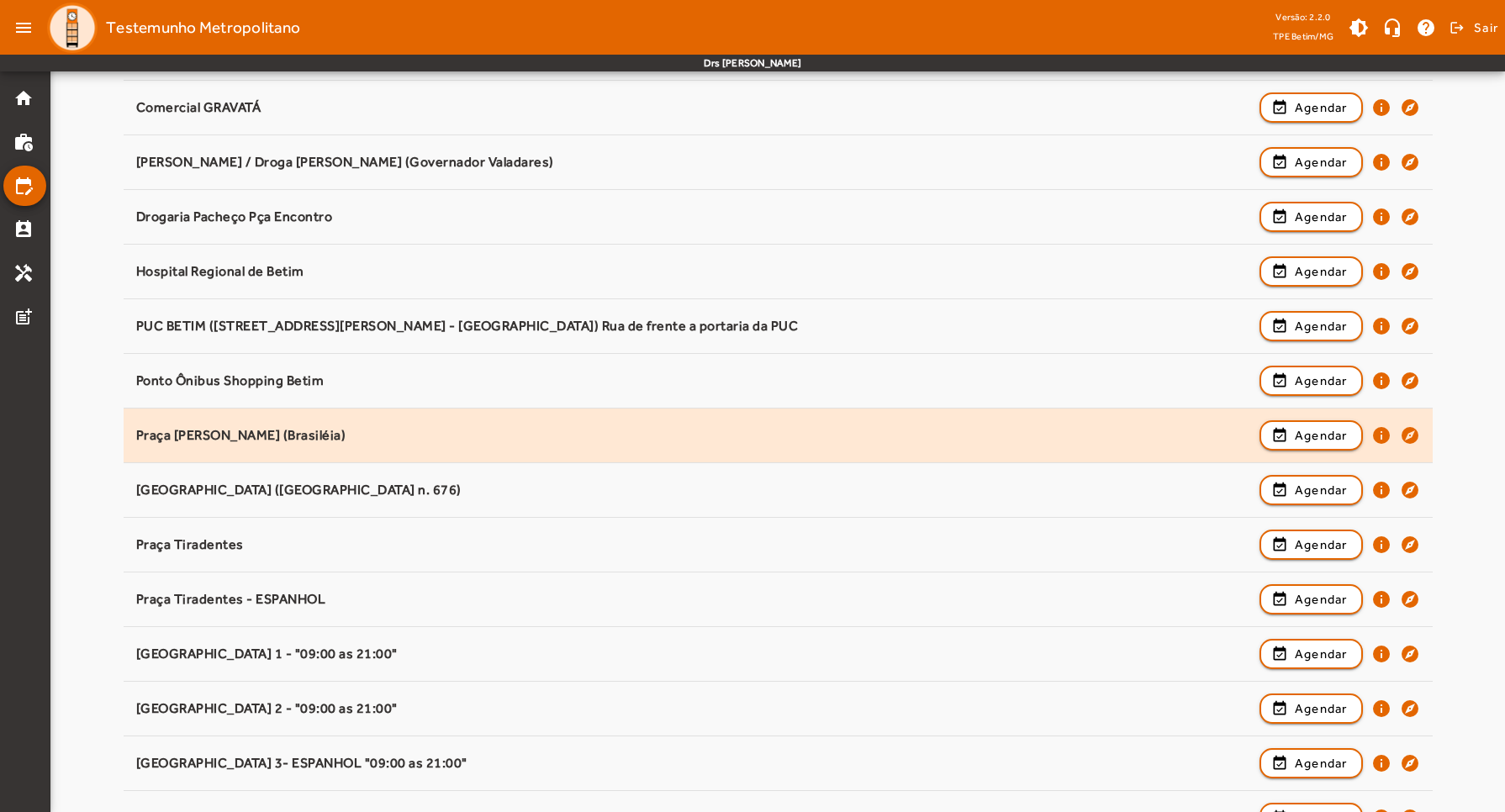 click on "Praça [PERSON_NAME] (Brasiléia)" at bounding box center (694, 490) 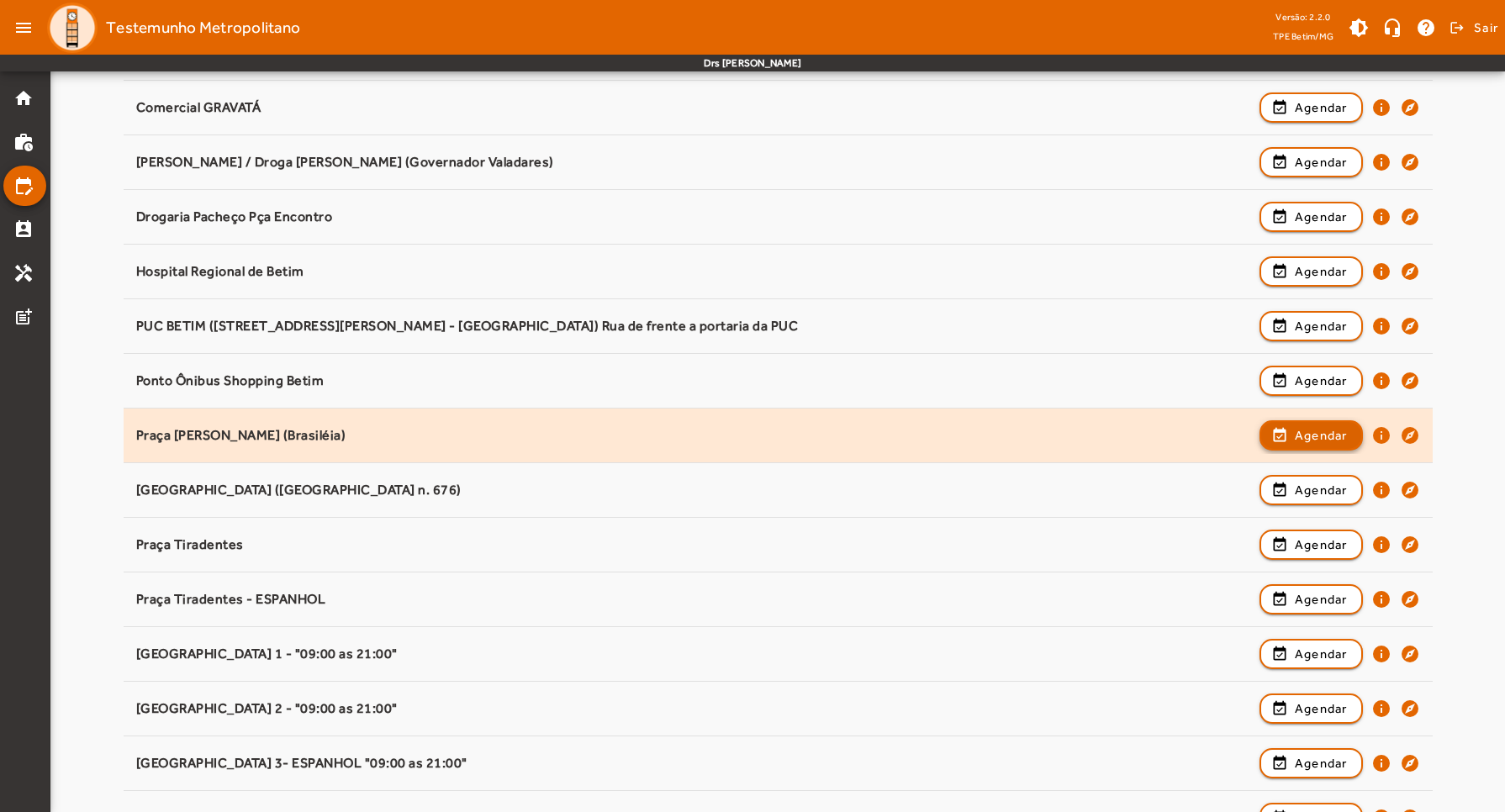 click on "Agendar" at bounding box center [1321, 490] 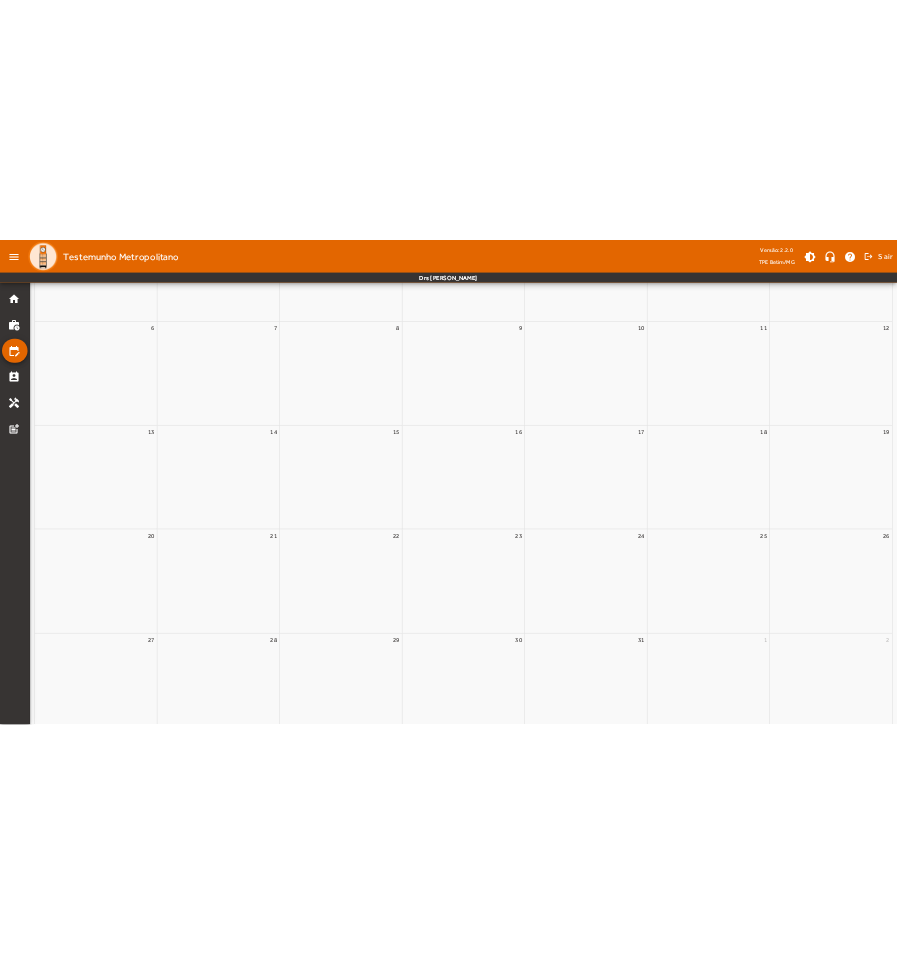 scroll, scrollTop: 0, scrollLeft: 0, axis: both 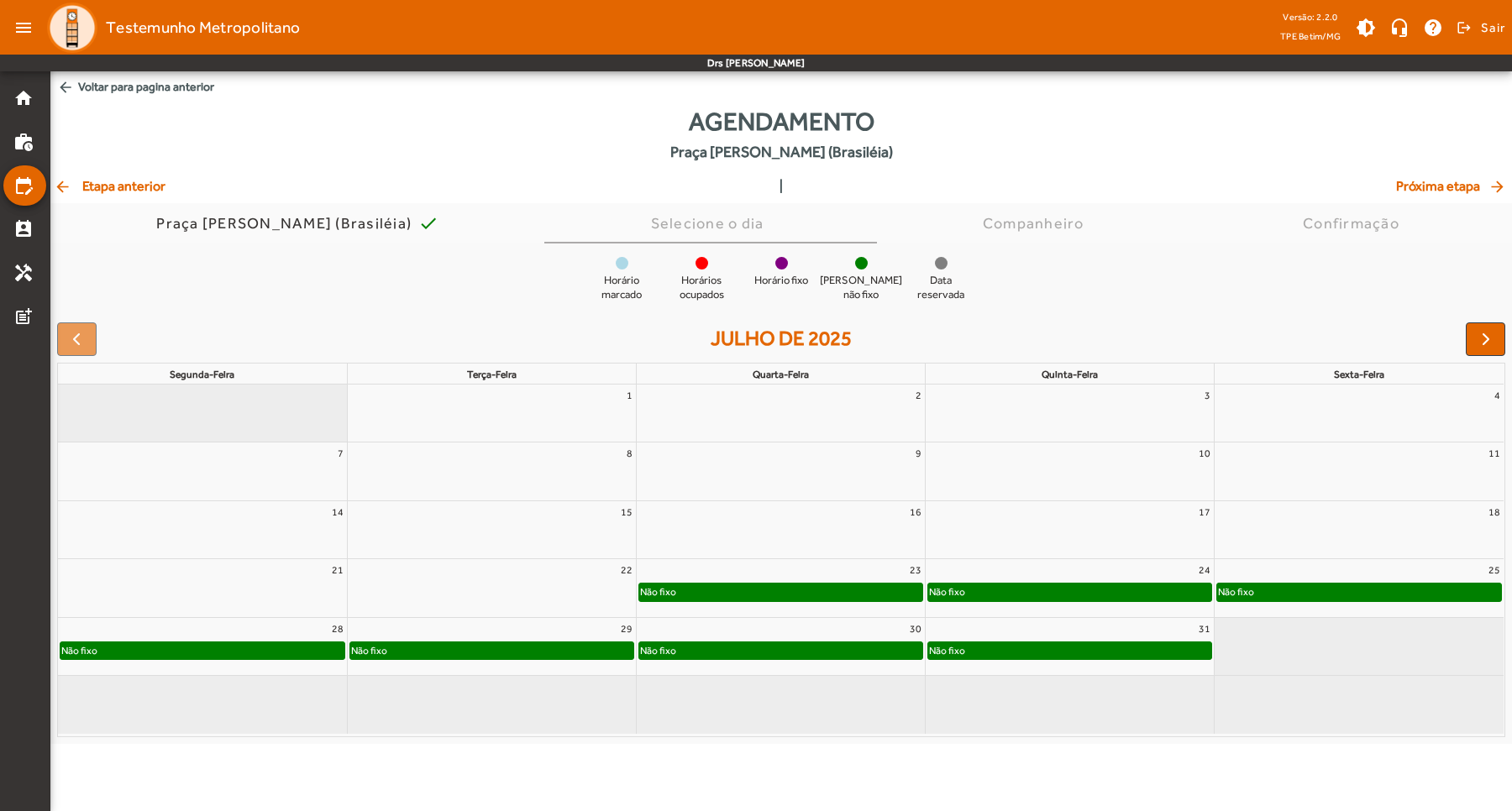 click on "Não fixo" 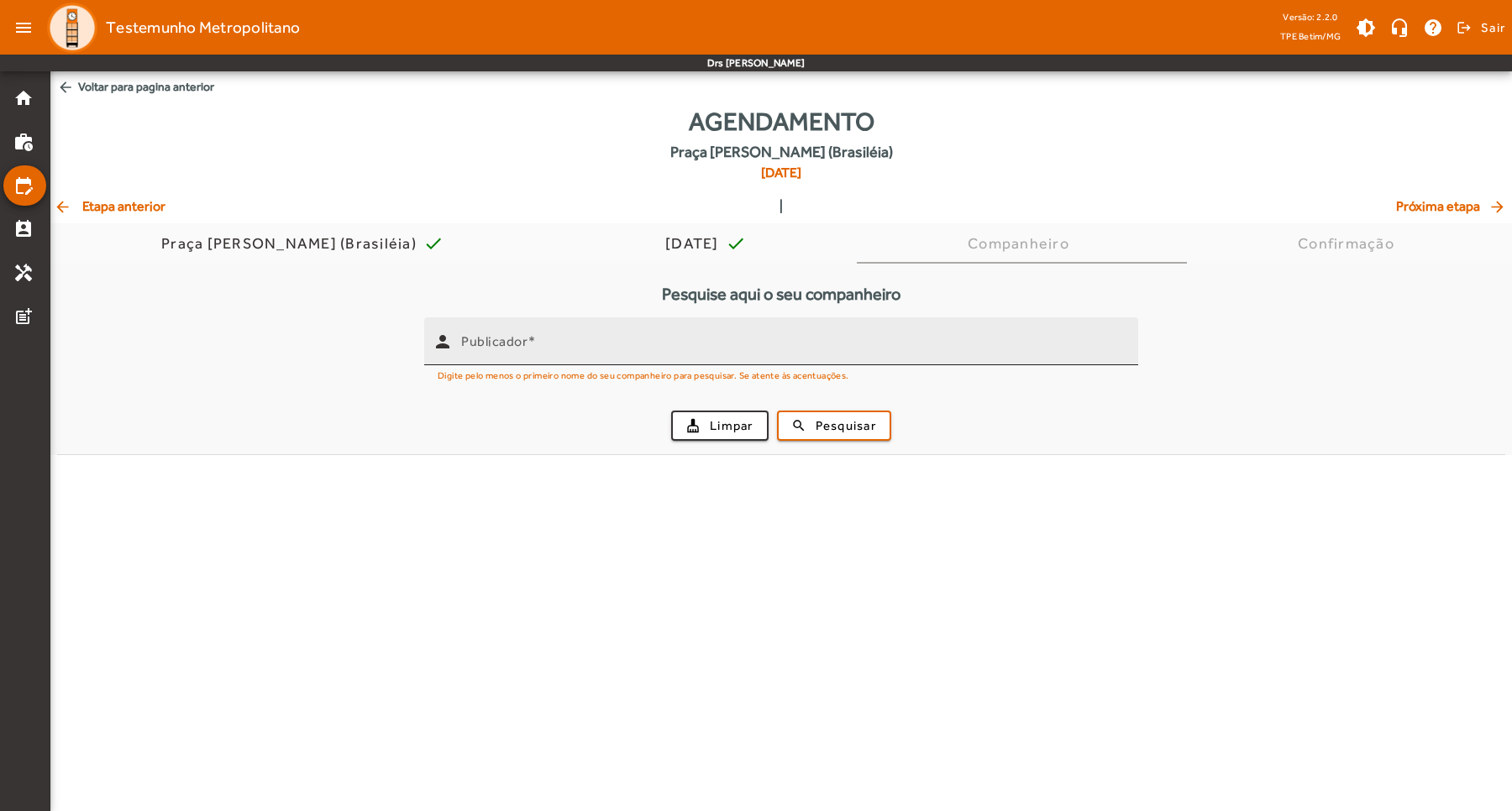 click on "Publicador" at bounding box center [793, 348] 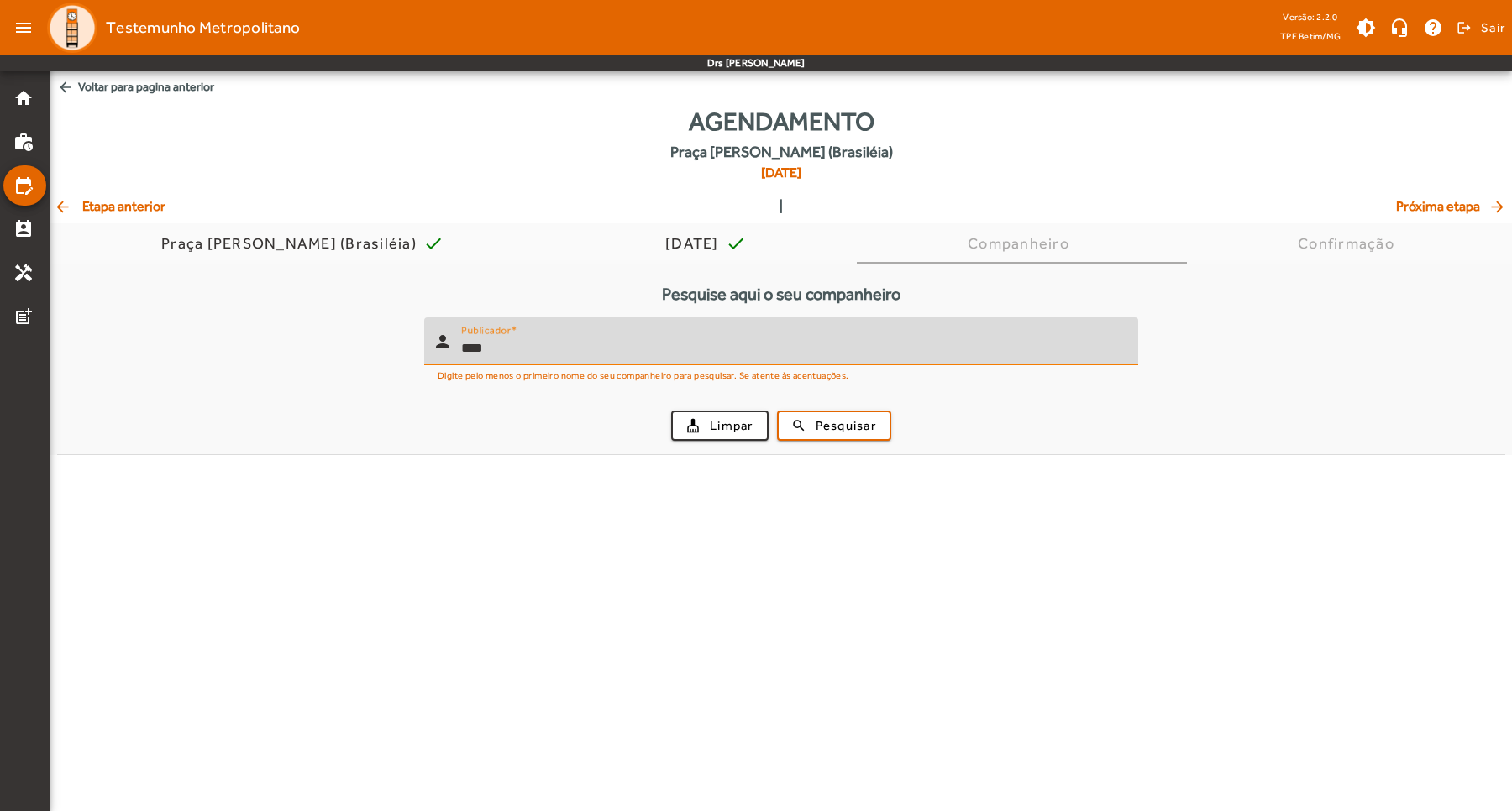 click on "search  Pesquisar" at bounding box center [834, 426] 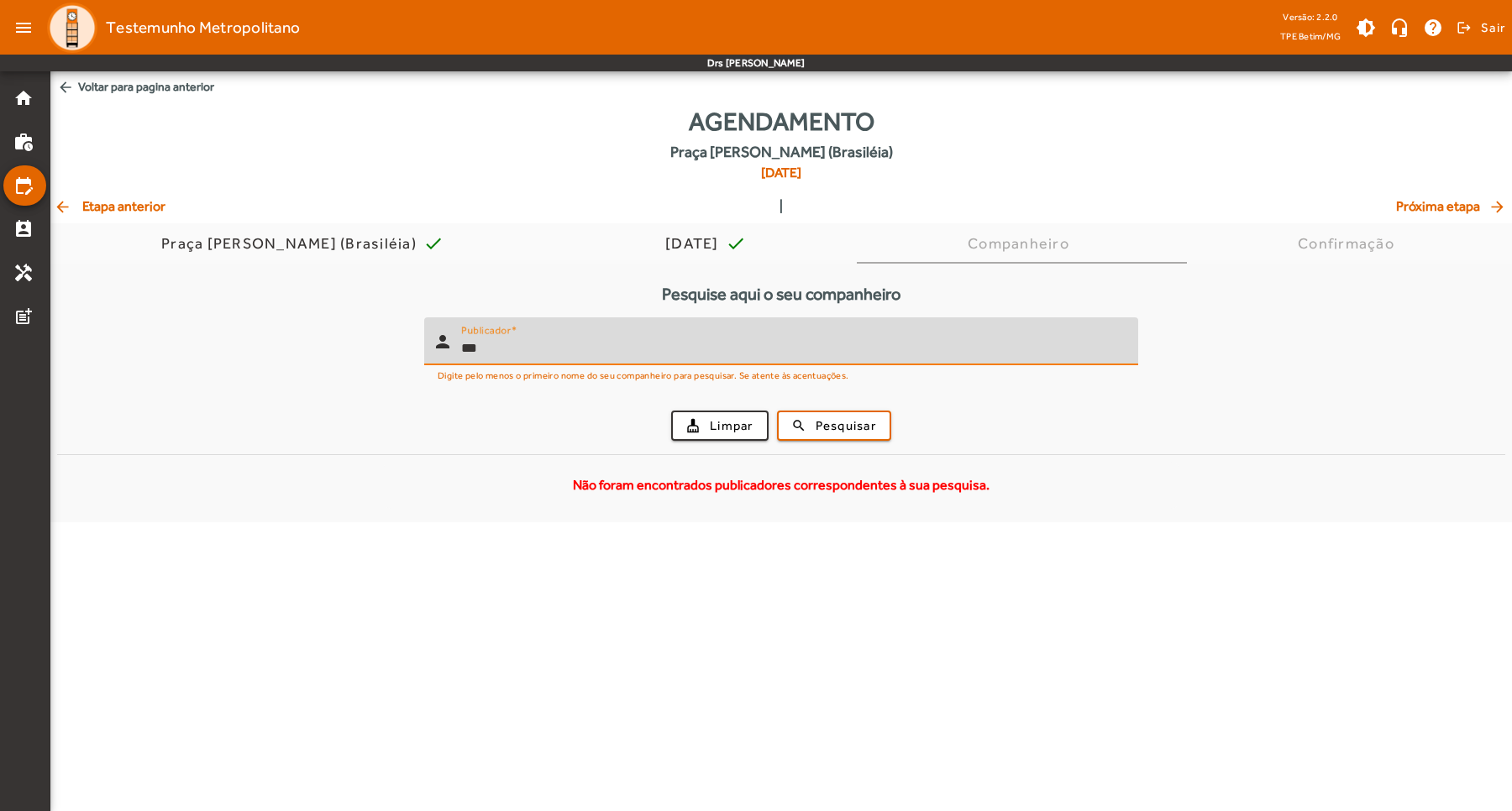 type on "***" 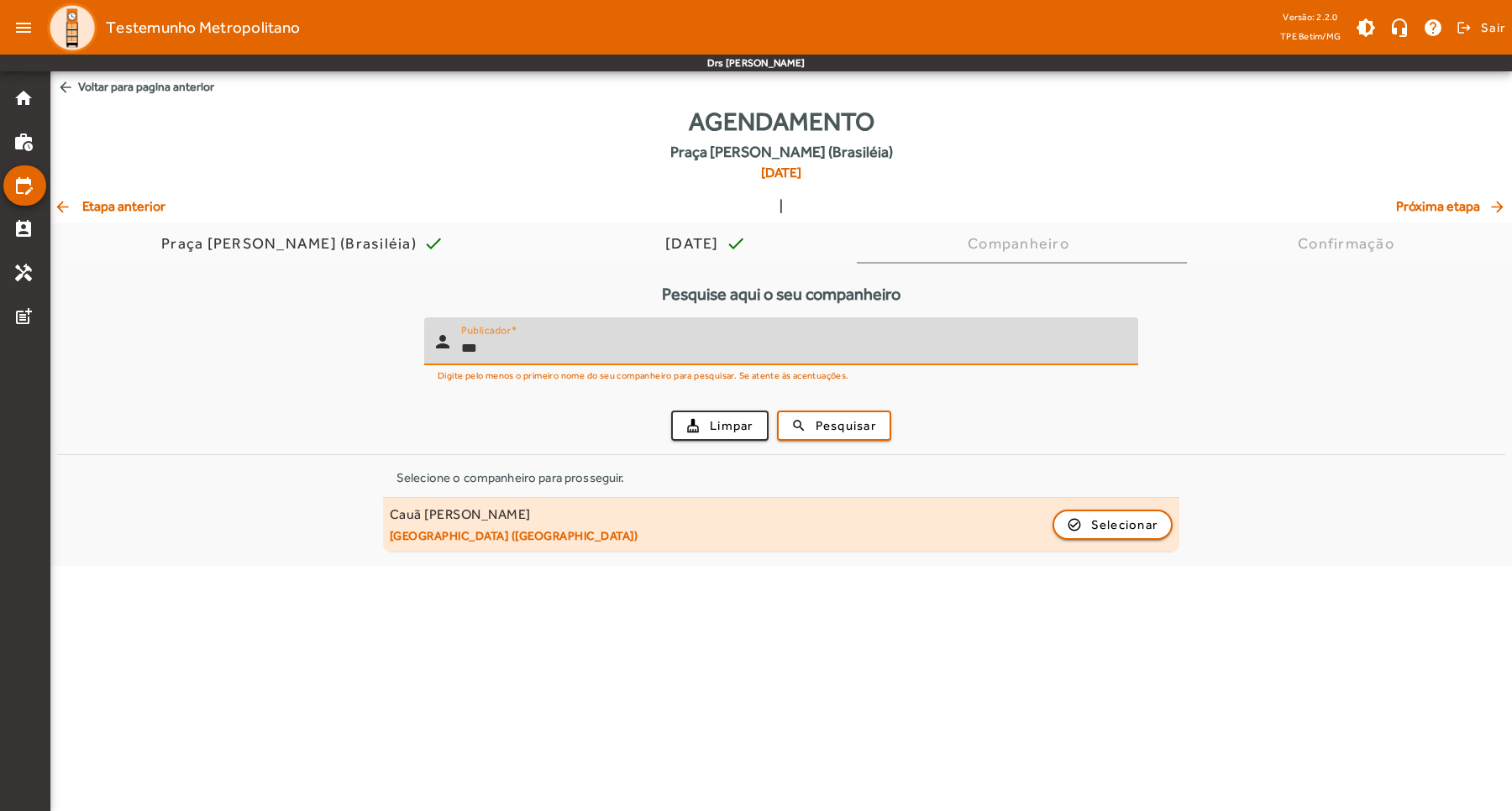 click on "Cauã Kalel Rodrigues da Silva   Jardim Petropolis (BETIM)  check_circle_outline  Selecionar" 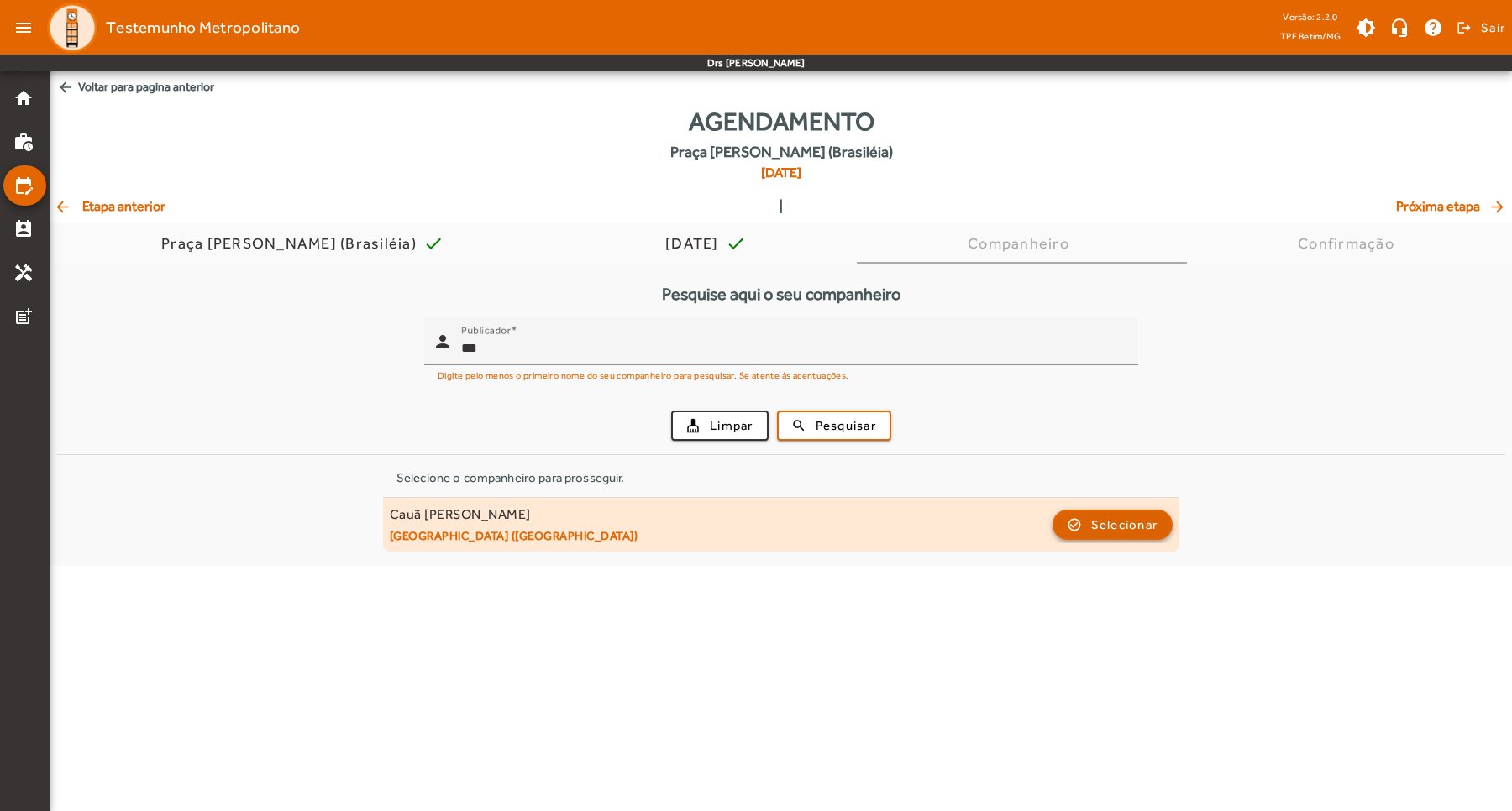 click on "Selecionar" 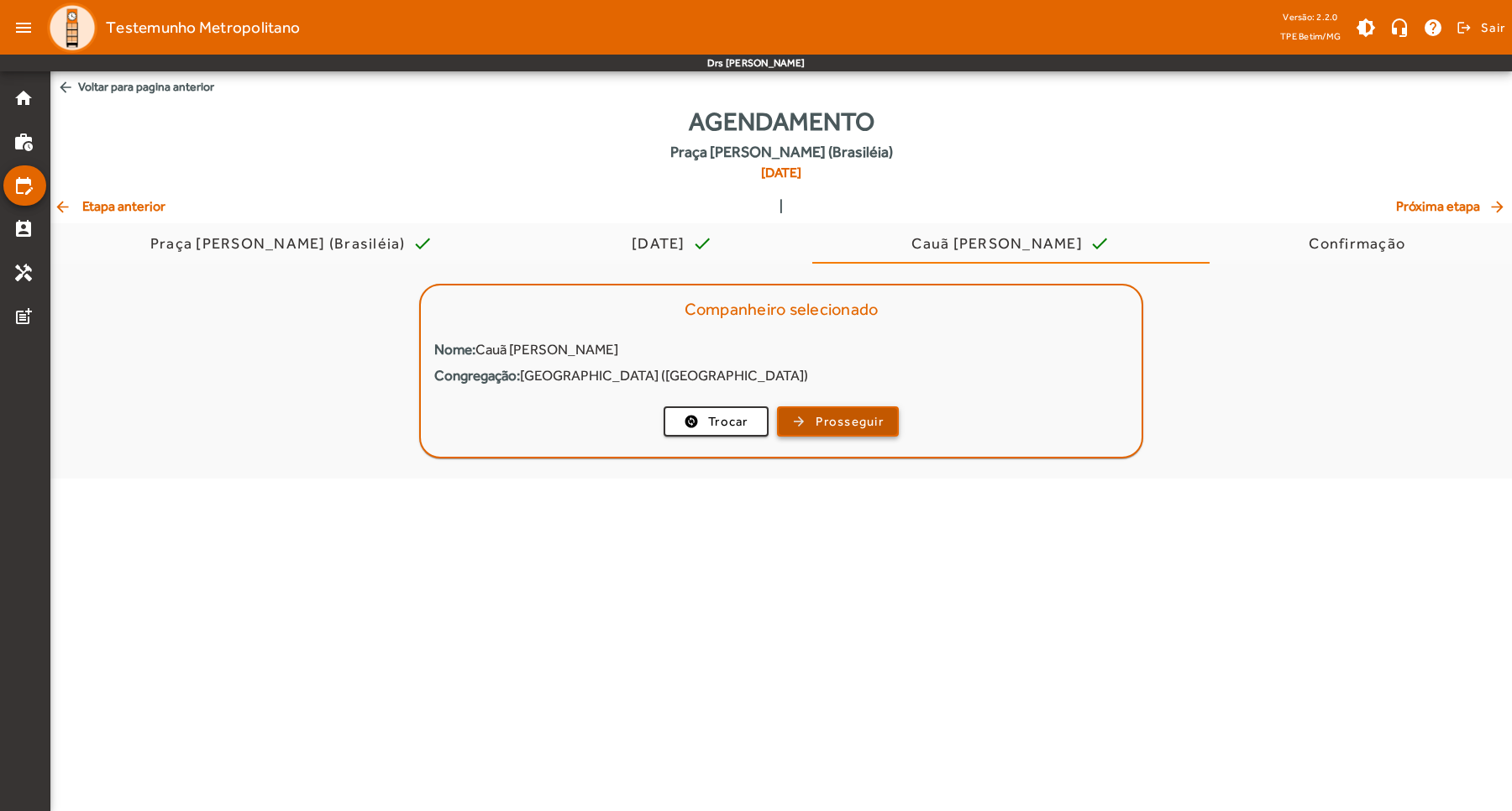 click 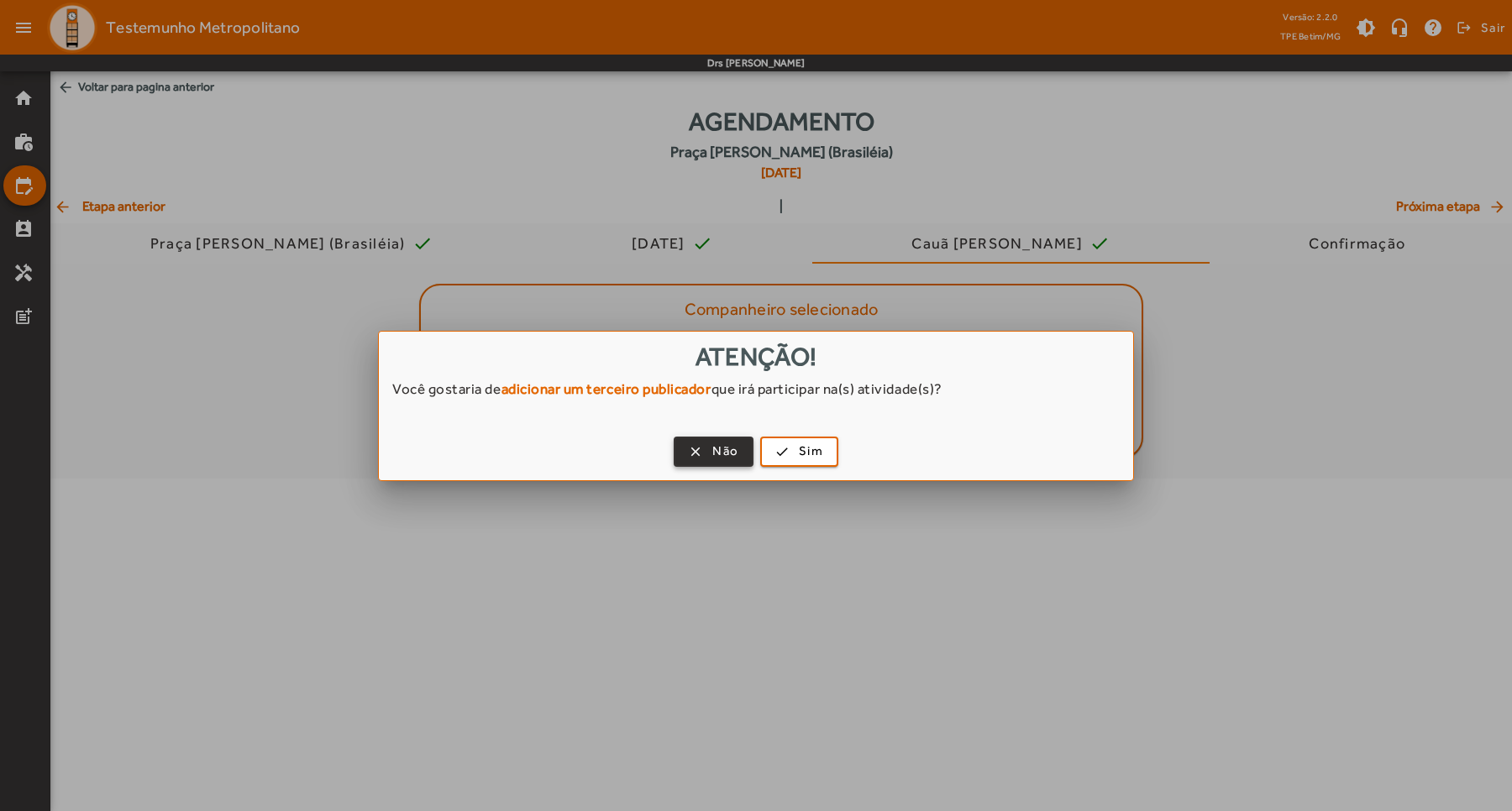 click at bounding box center [713, 452] 